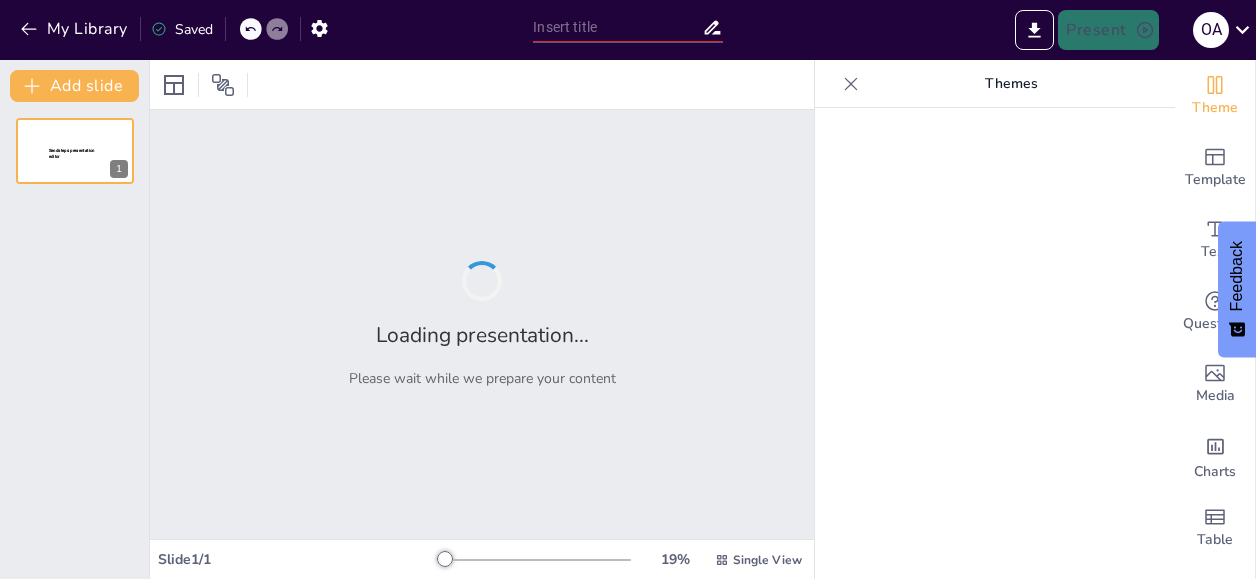 scroll, scrollTop: 0, scrollLeft: 0, axis: both 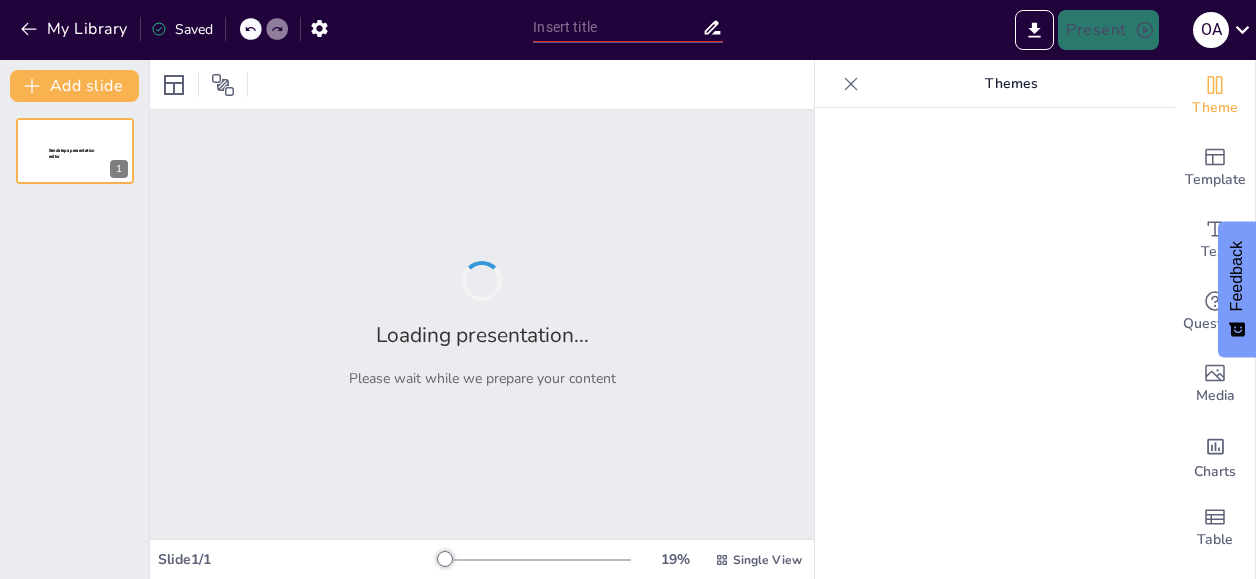 type on "Navigating IFRS 9: A Comprehensive Overview of Financial Instruments Accounting" 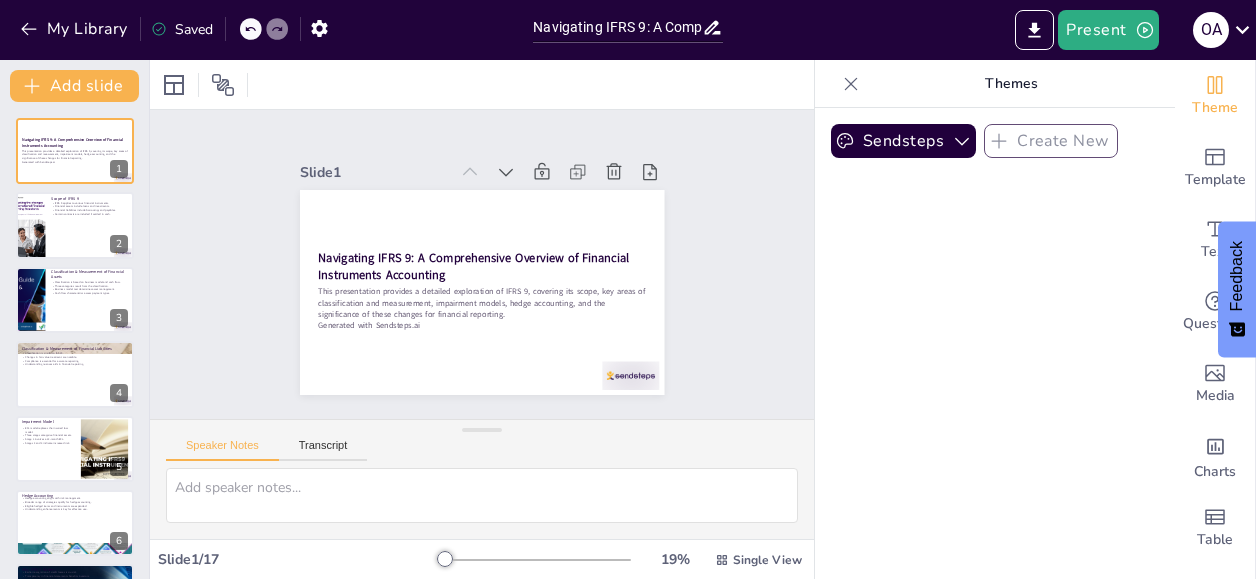 checkbox on "true" 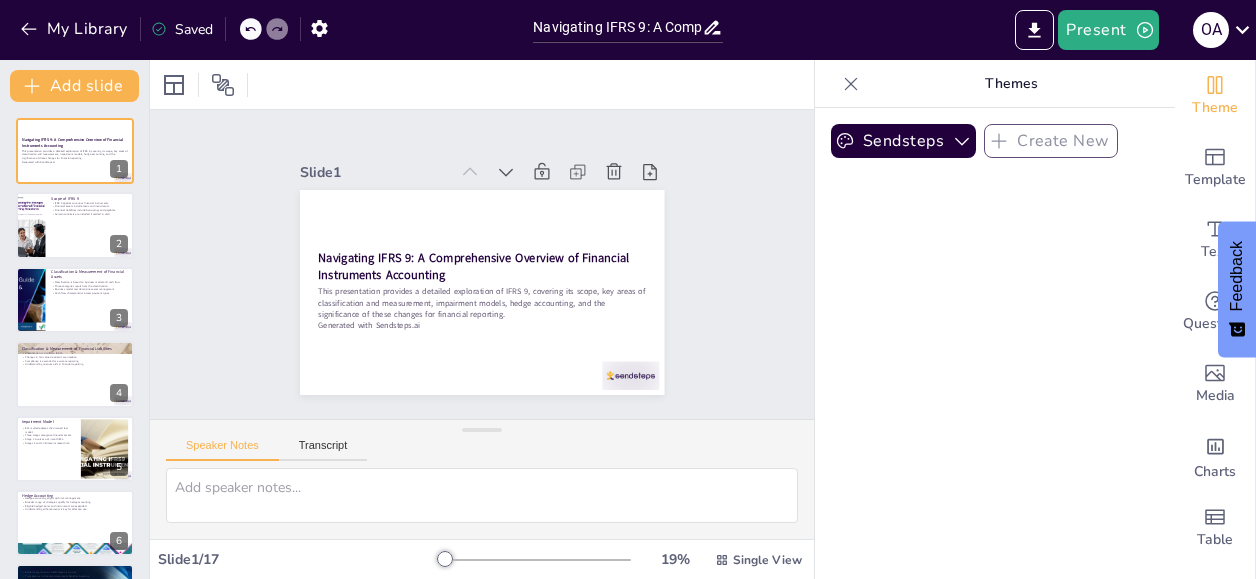 checkbox on "true" 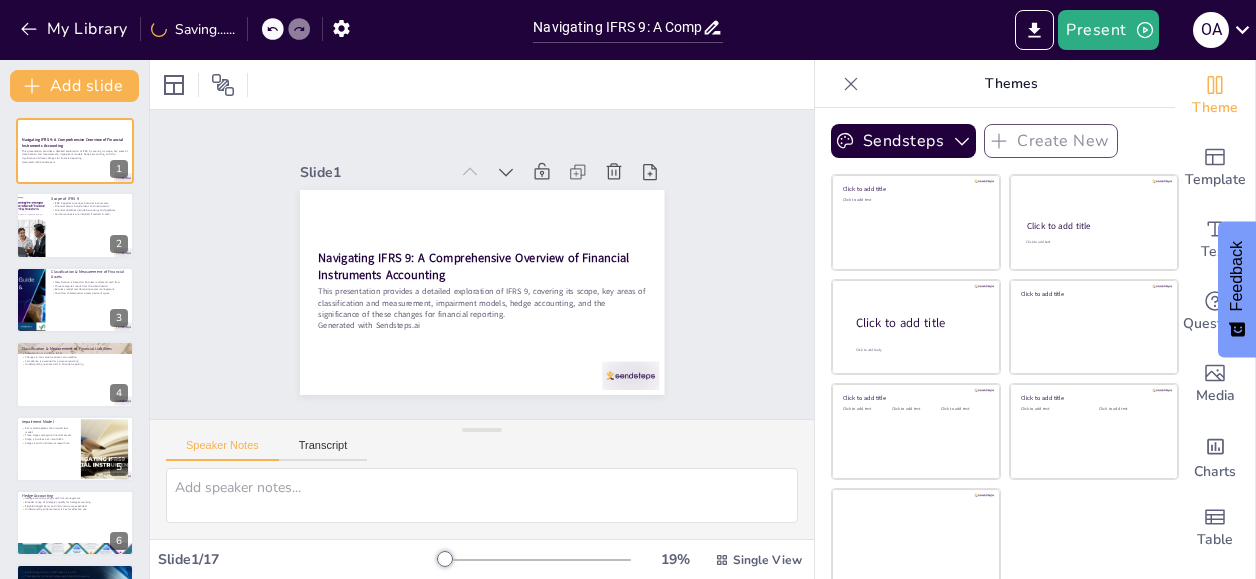checkbox on "true" 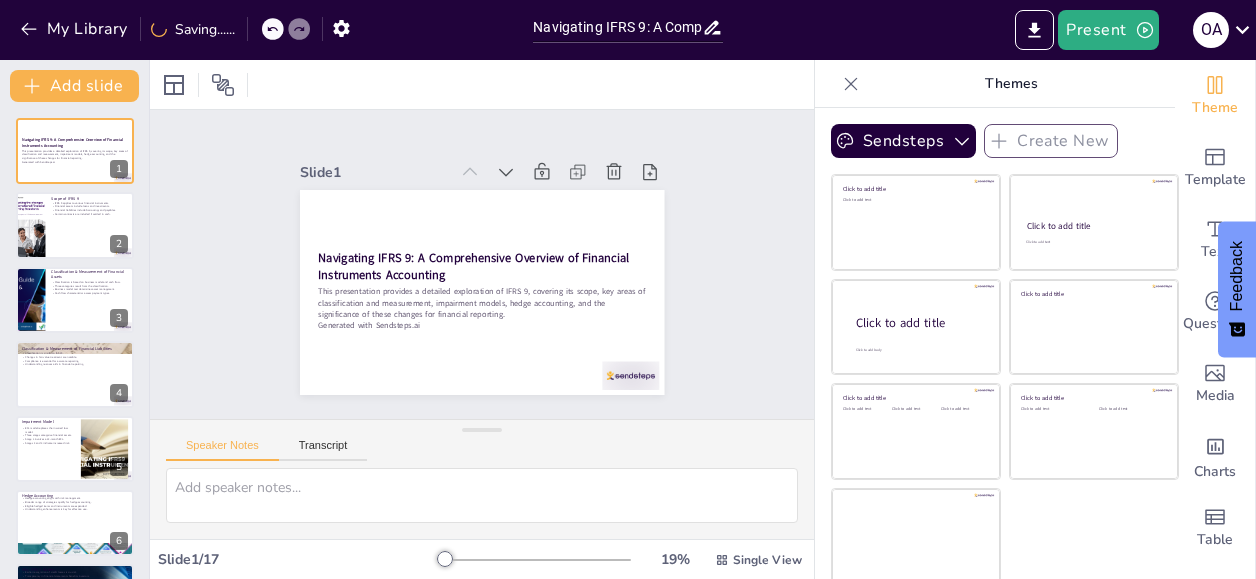 checkbox on "true" 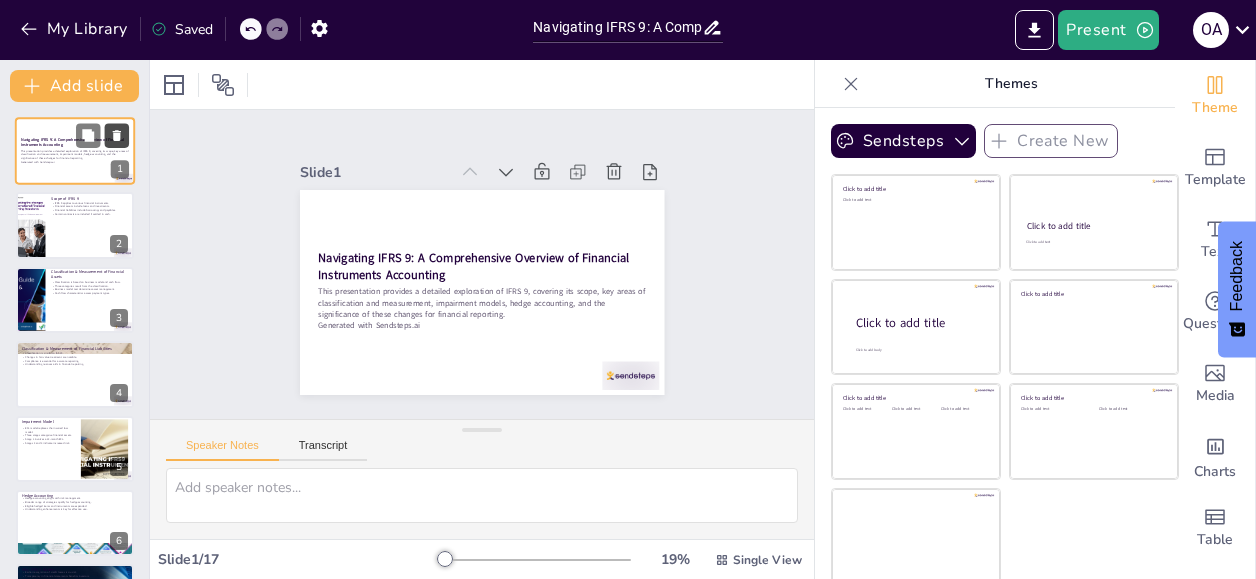 checkbox on "true" 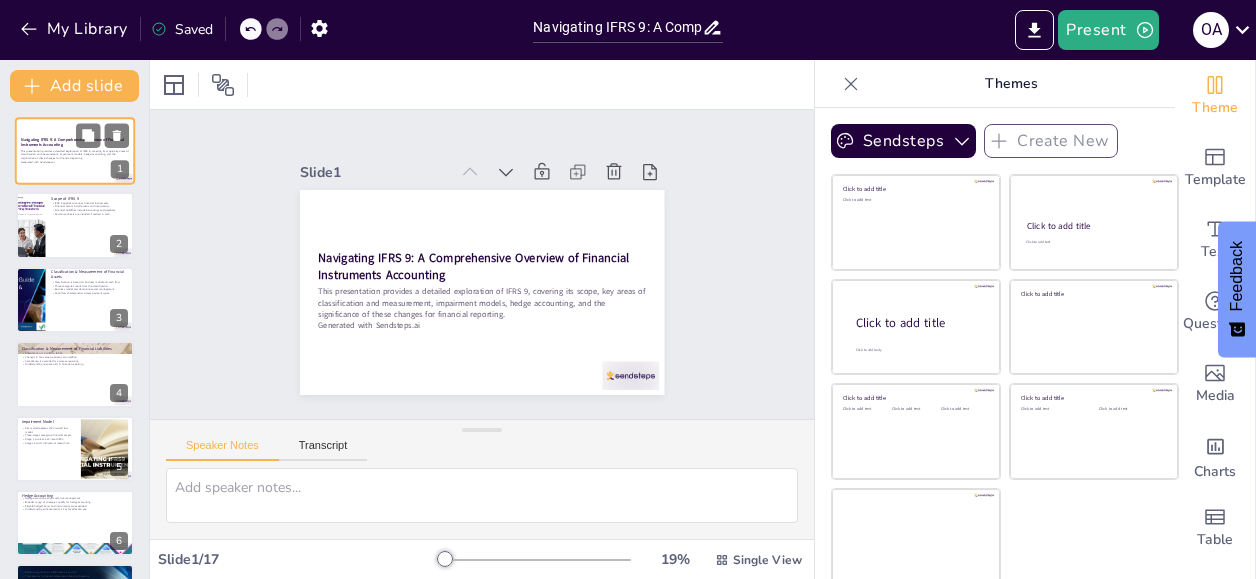 checkbox on "true" 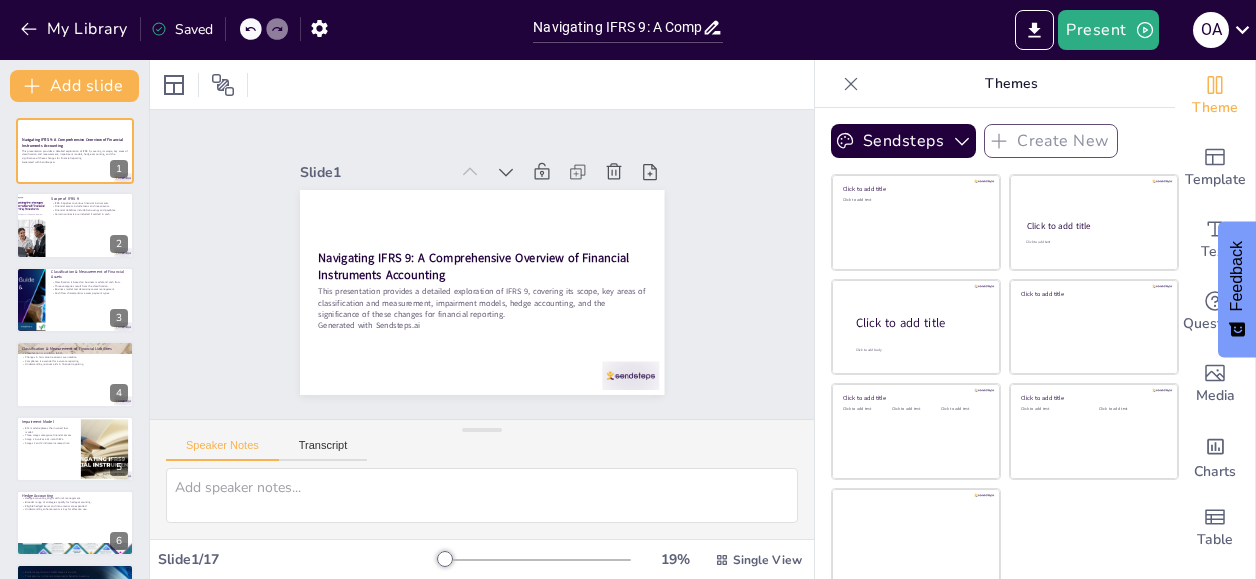 checkbox on "true" 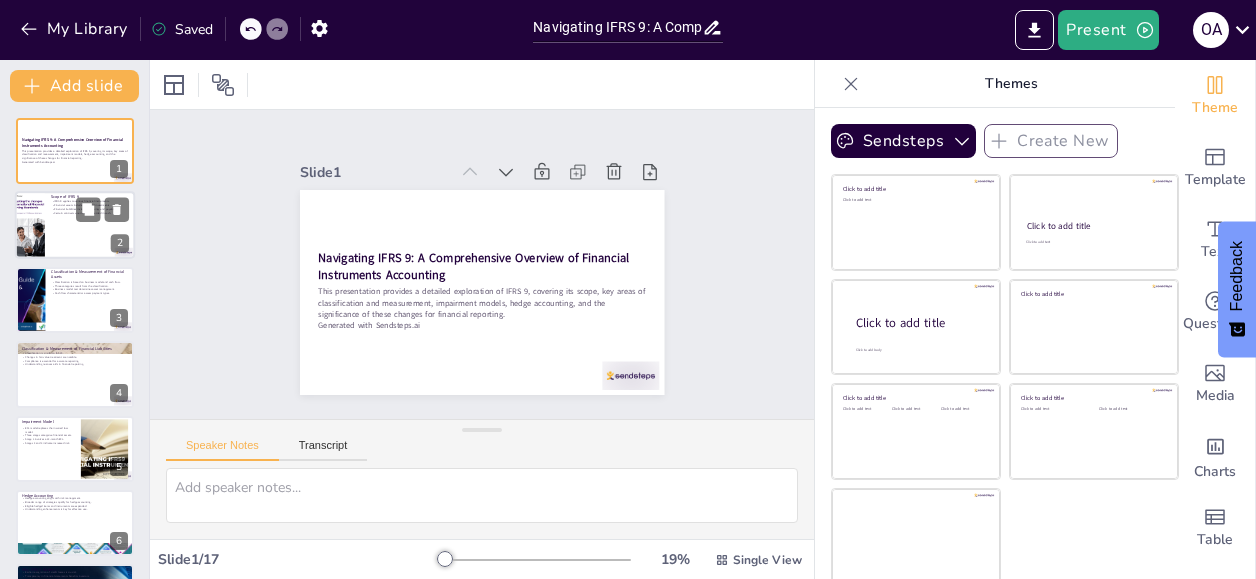 checkbox on "true" 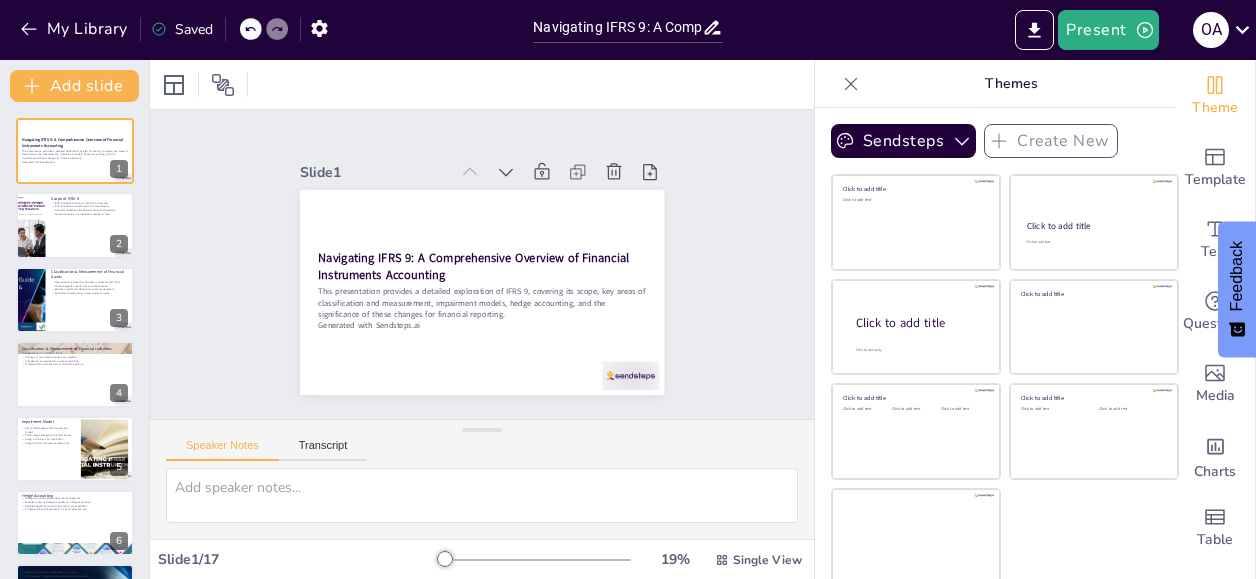checkbox on "true" 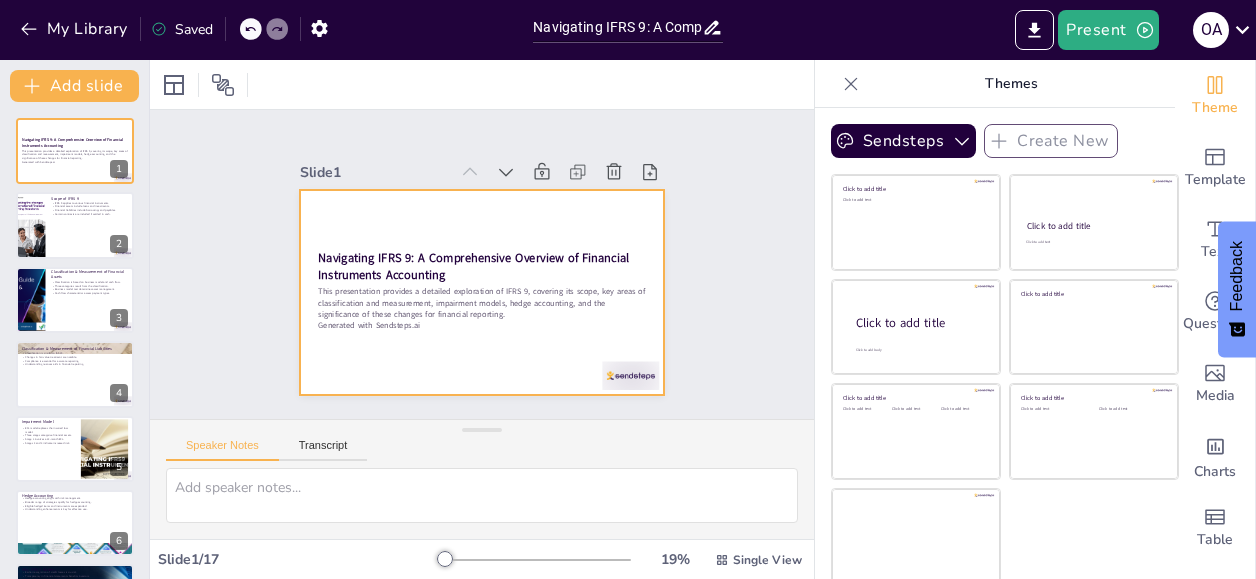 checkbox on "true" 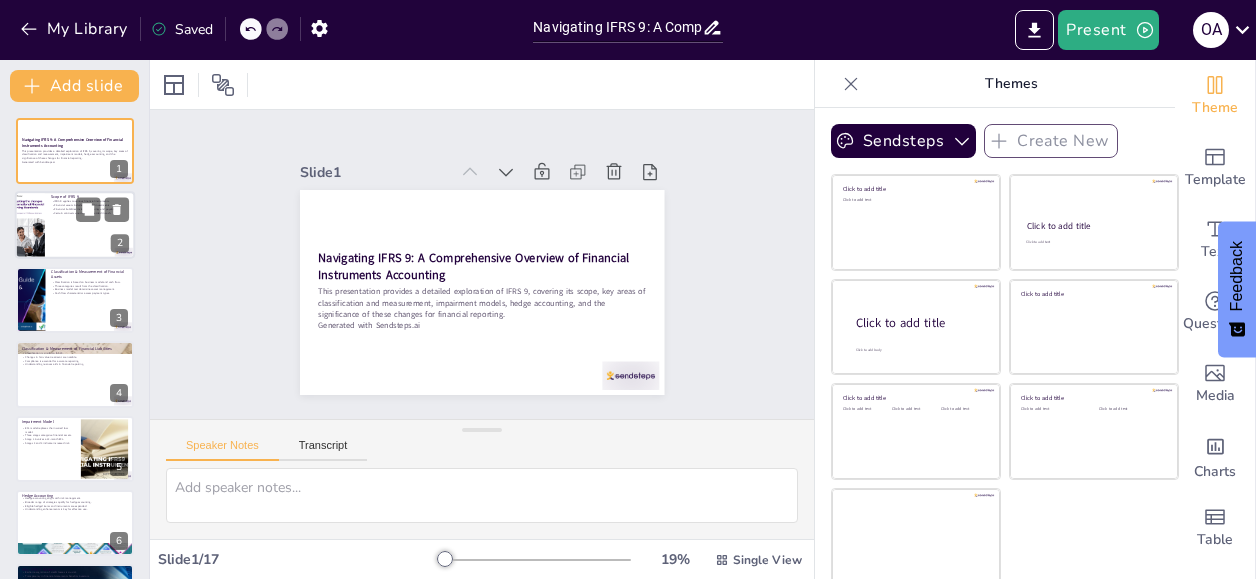 checkbox on "true" 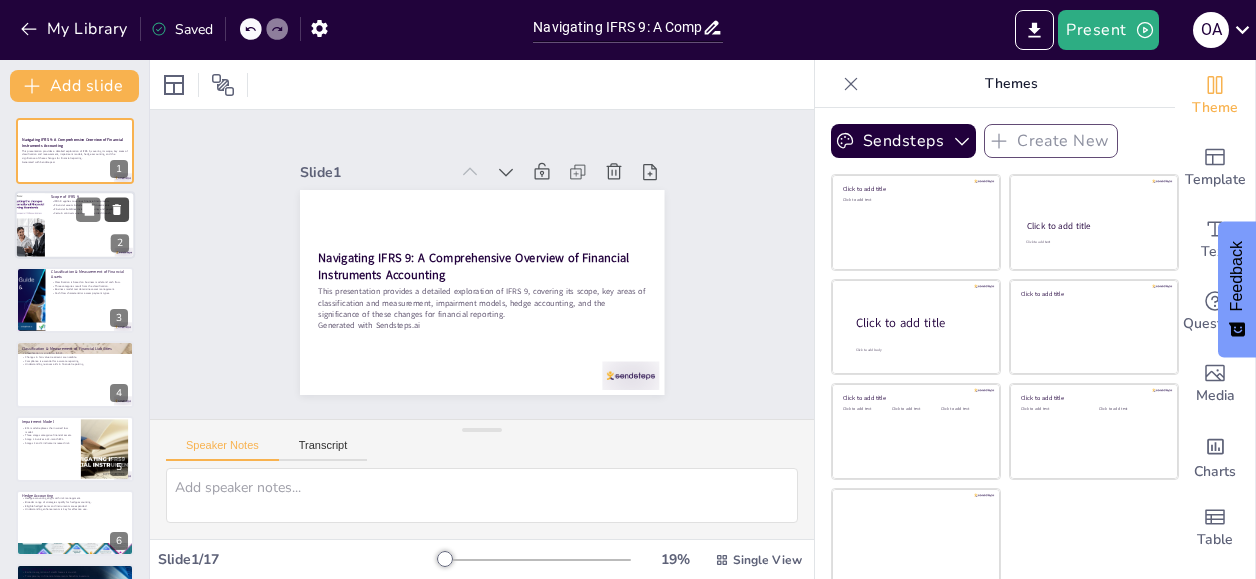 checkbox on "true" 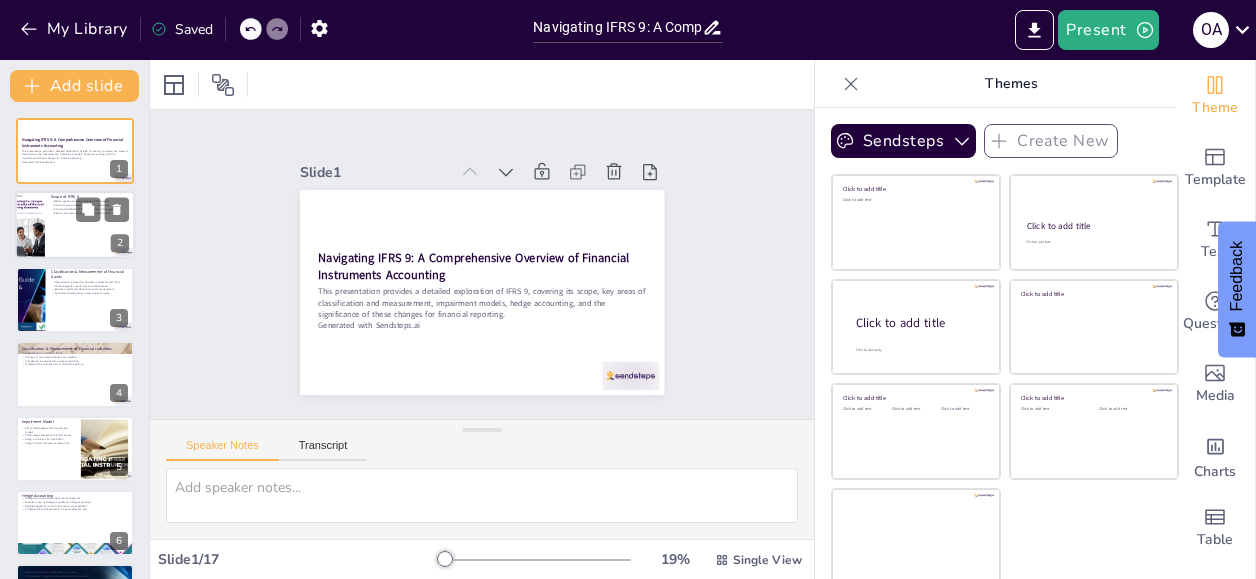 checkbox on "true" 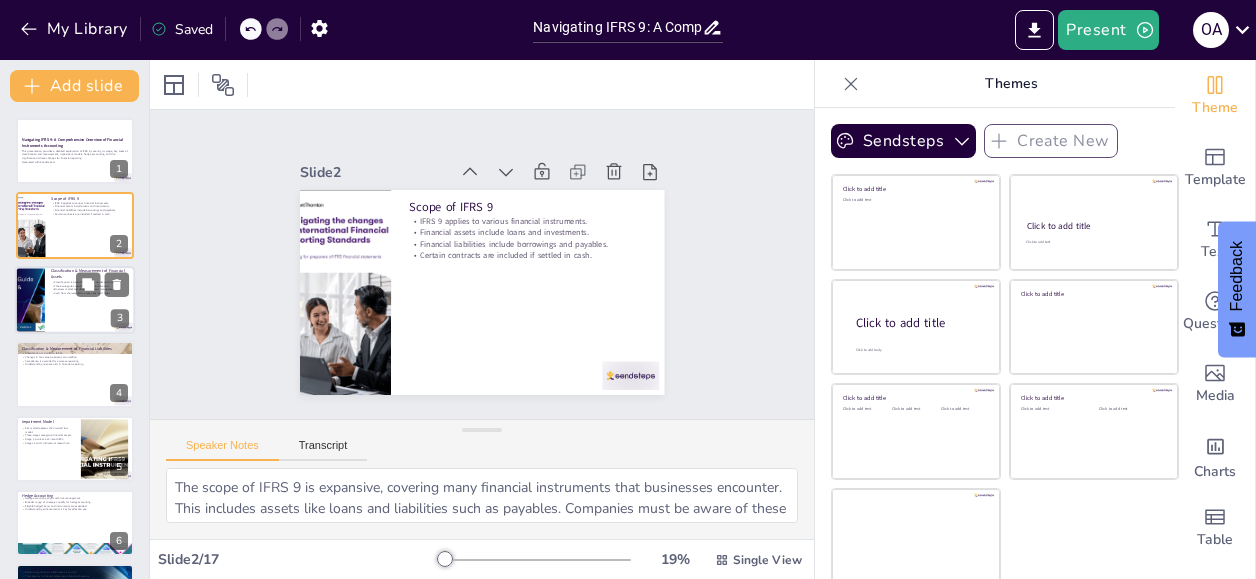 checkbox on "true" 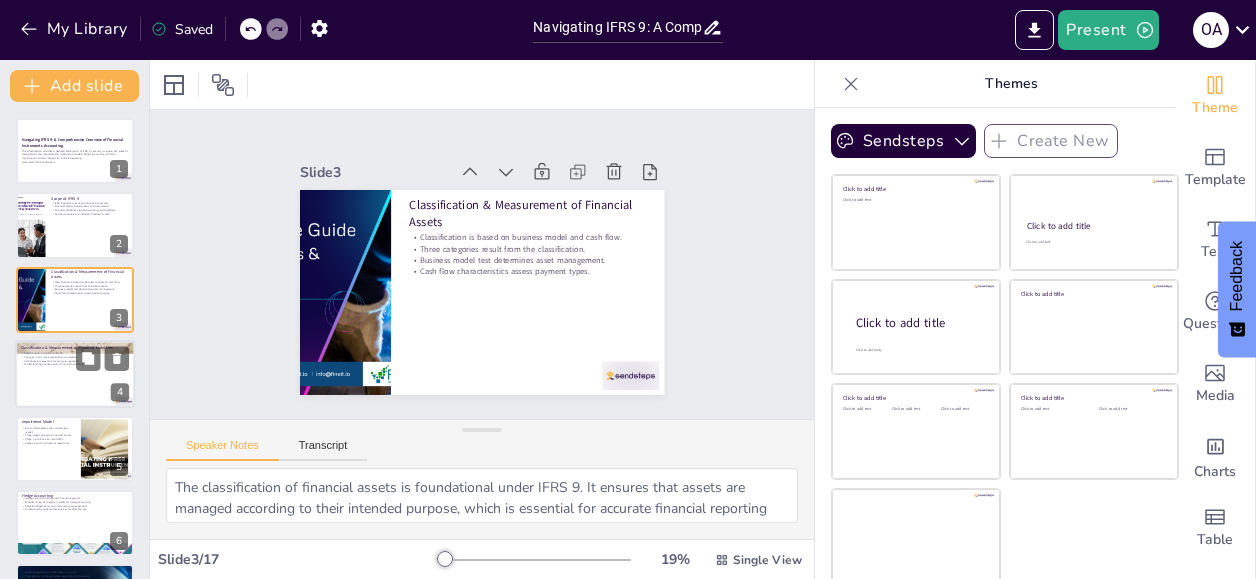 checkbox on "true" 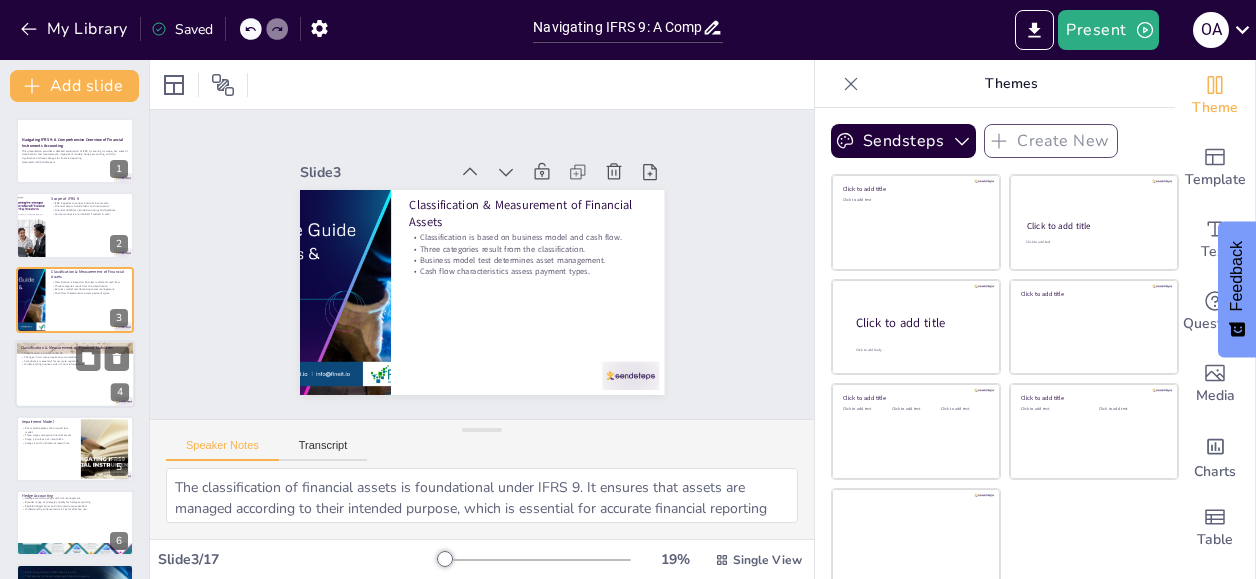 click at bounding box center (75, 374) 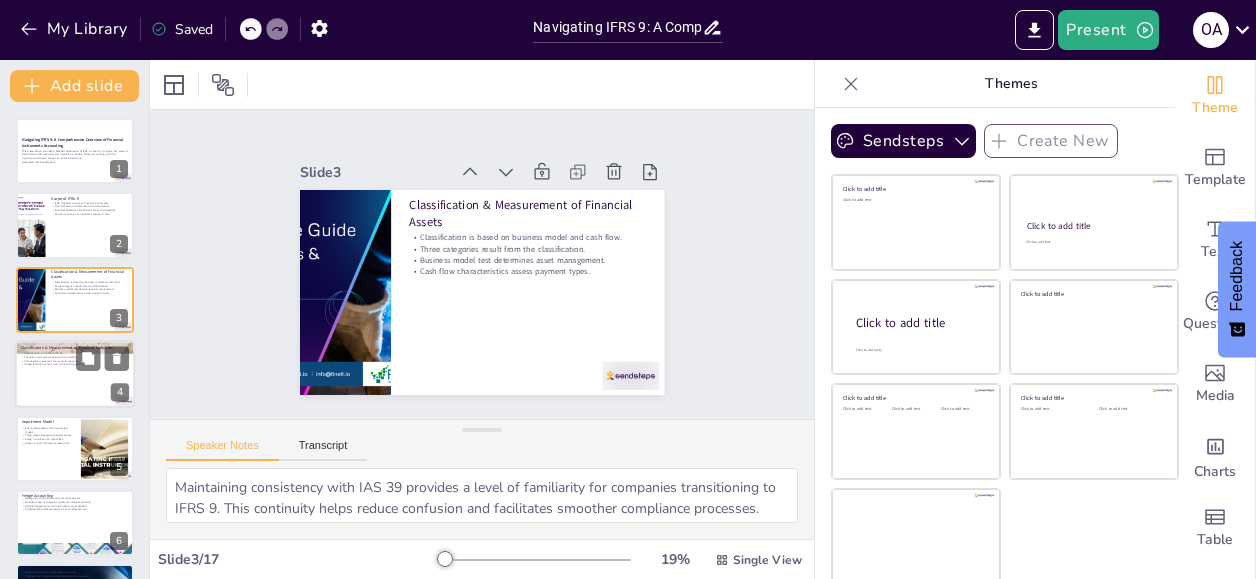 scroll, scrollTop: 34, scrollLeft: 0, axis: vertical 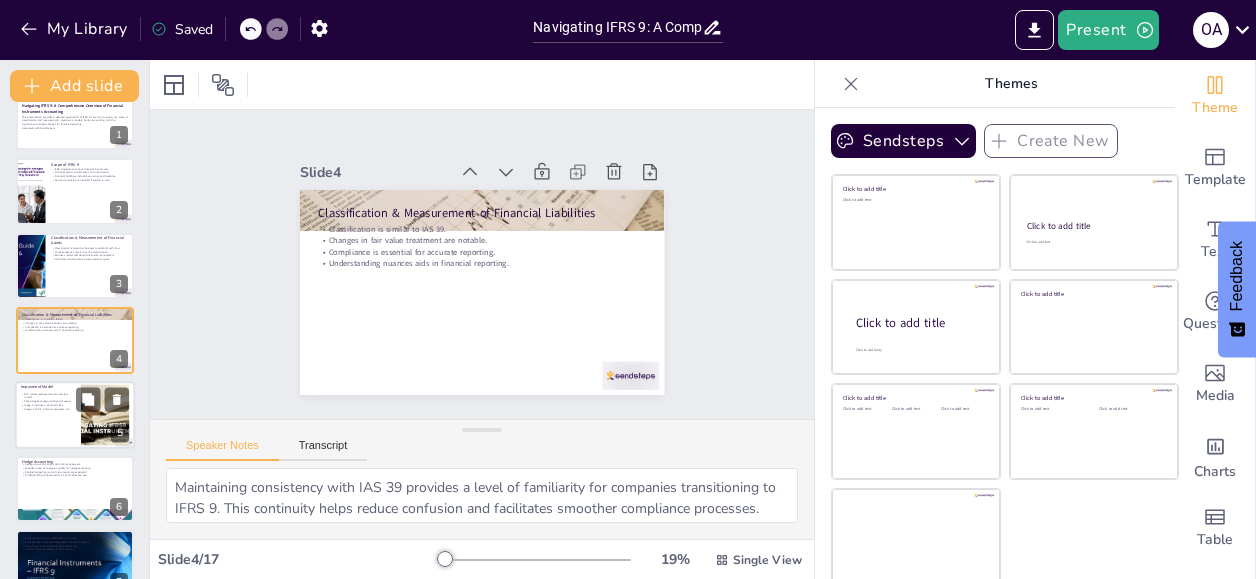 click at bounding box center [75, 415] 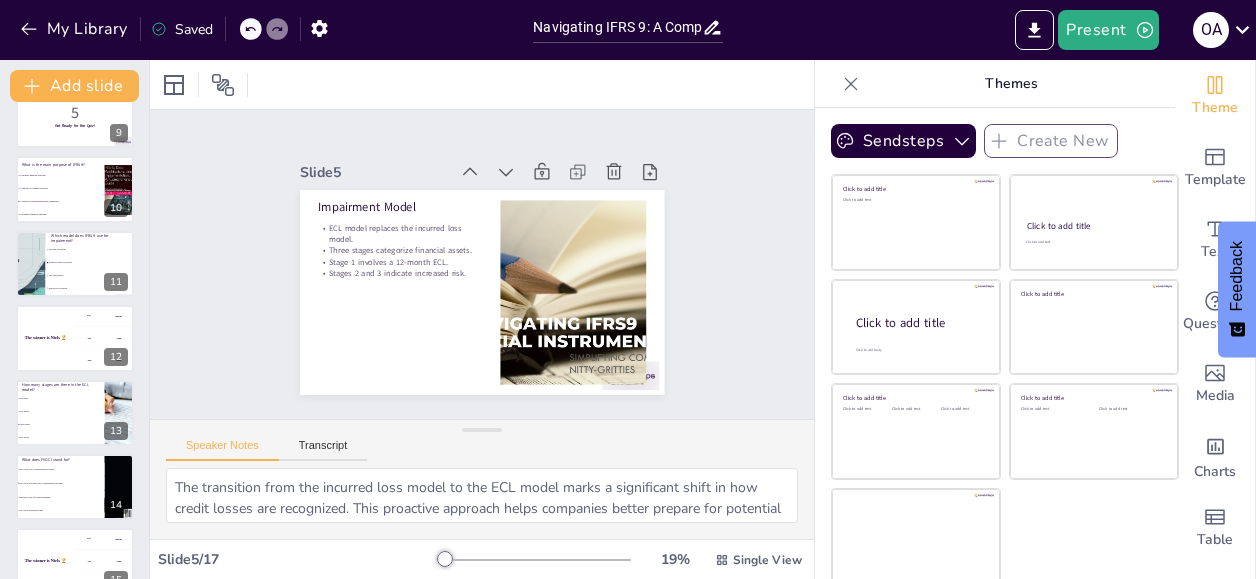 scroll, scrollTop: 811, scrollLeft: 0, axis: vertical 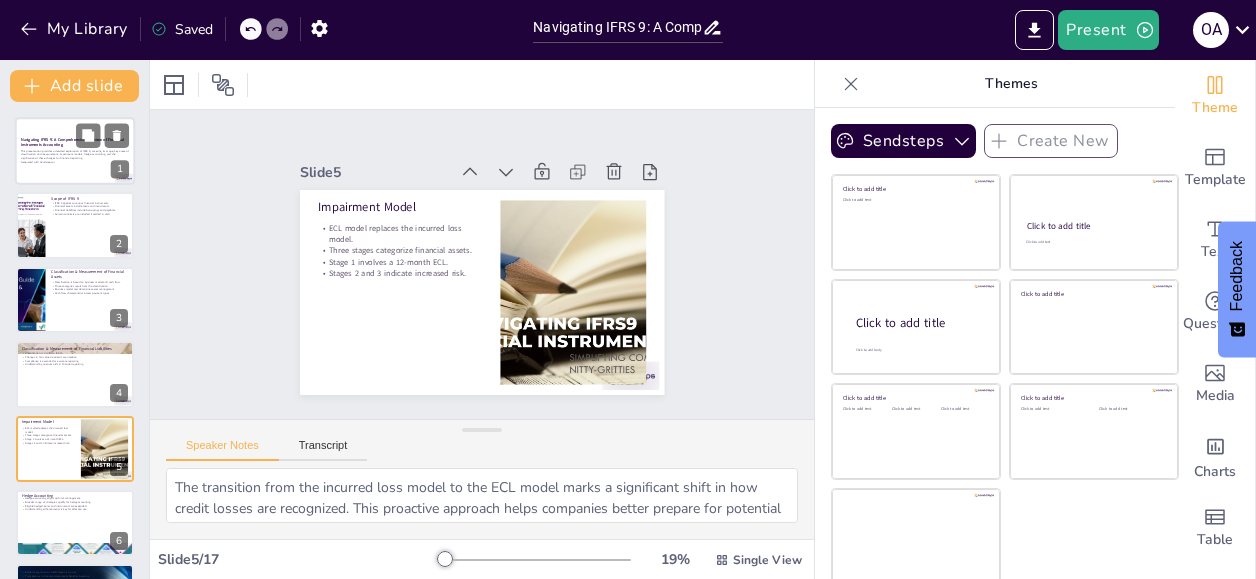 click on "This presentation provides a detailed exploration of IFRS 9, covering its scope, key areas of classification and measurement, impairment models, hedge accounting, and the significance of these changes for financial reporting." at bounding box center (75, 154) 